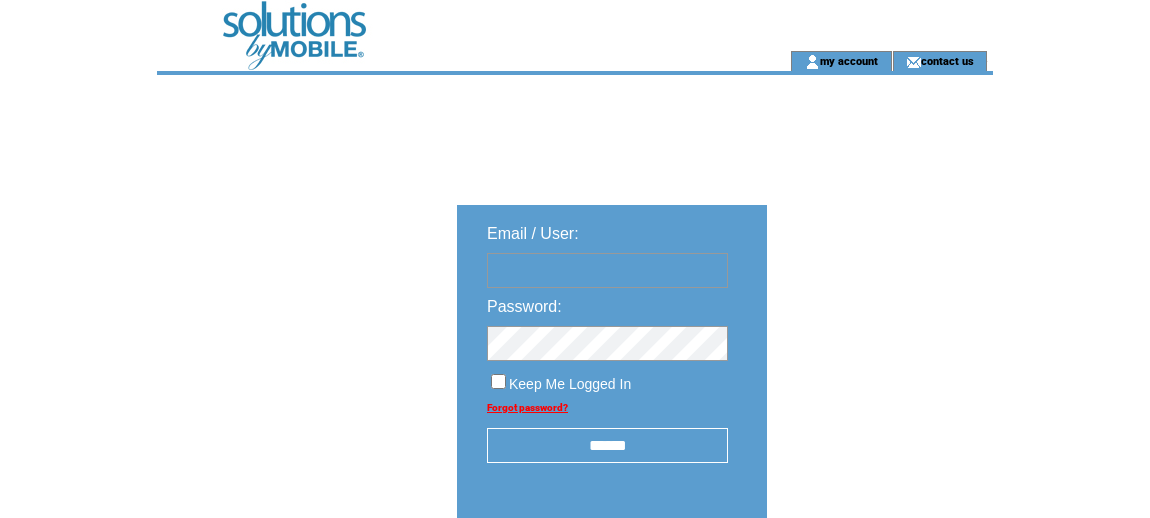 scroll, scrollTop: 0, scrollLeft: 0, axis: both 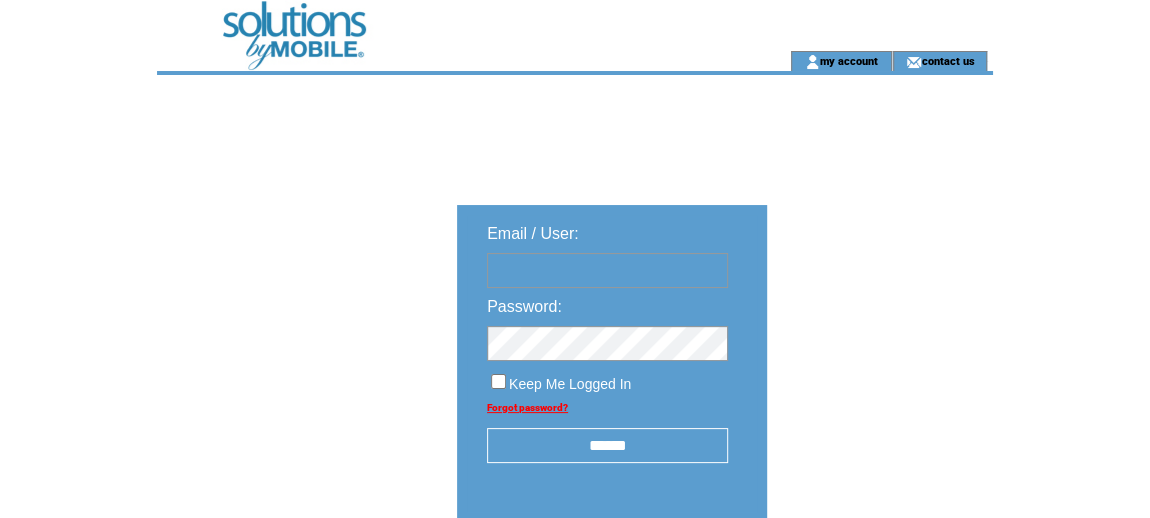 click at bounding box center [607, 270] 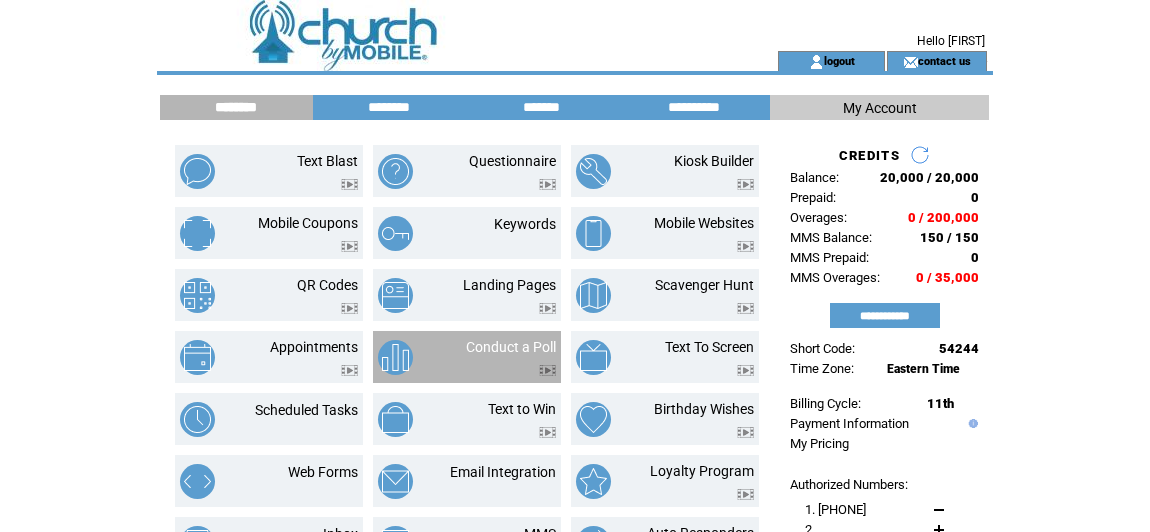 scroll, scrollTop: 0, scrollLeft: 0, axis: both 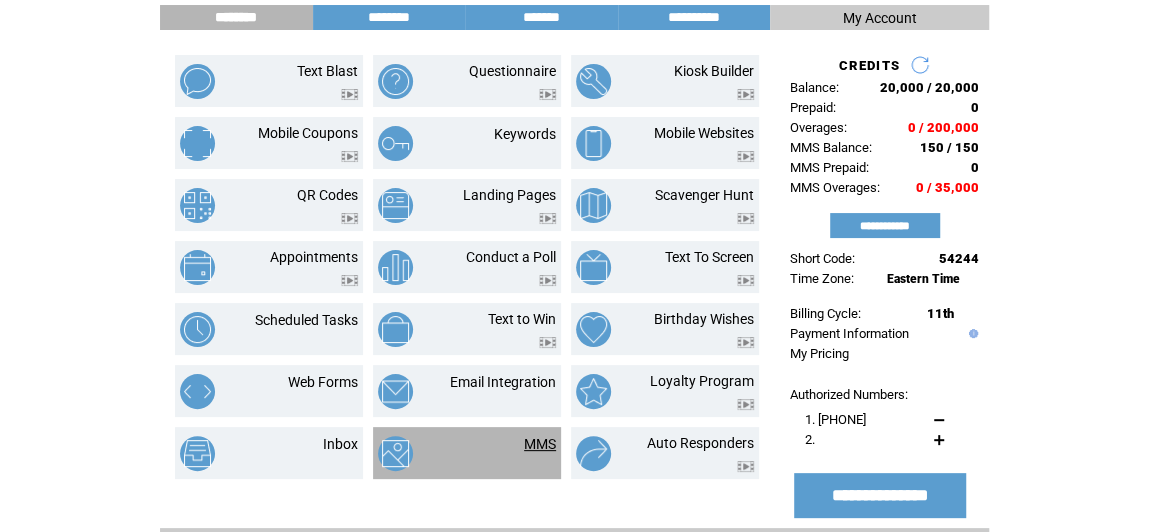 click on "MMS" at bounding box center (540, 444) 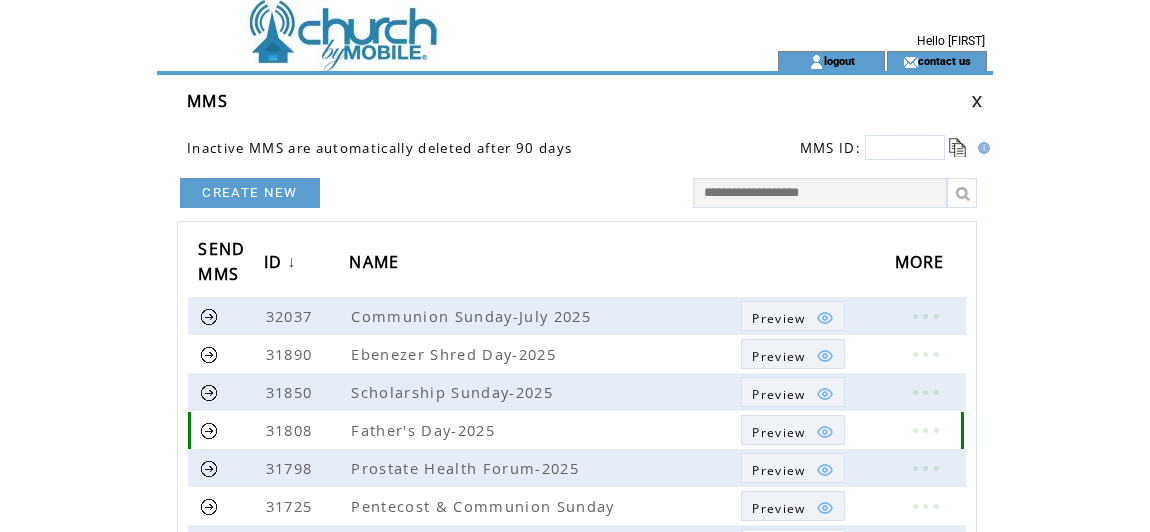 scroll, scrollTop: 0, scrollLeft: 0, axis: both 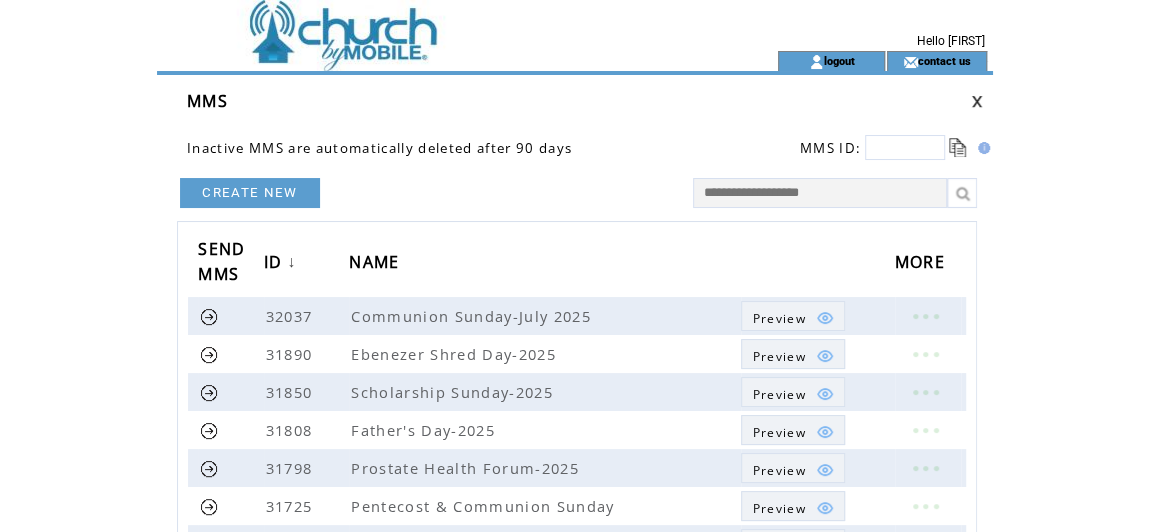 click on "CREATE NEW" at bounding box center (250, 193) 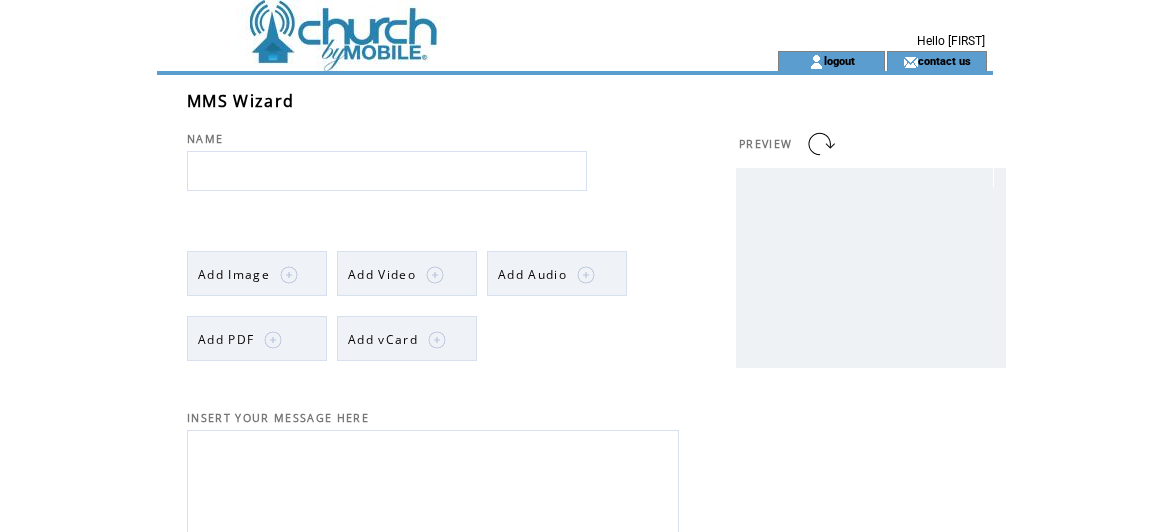 scroll, scrollTop: 0, scrollLeft: 0, axis: both 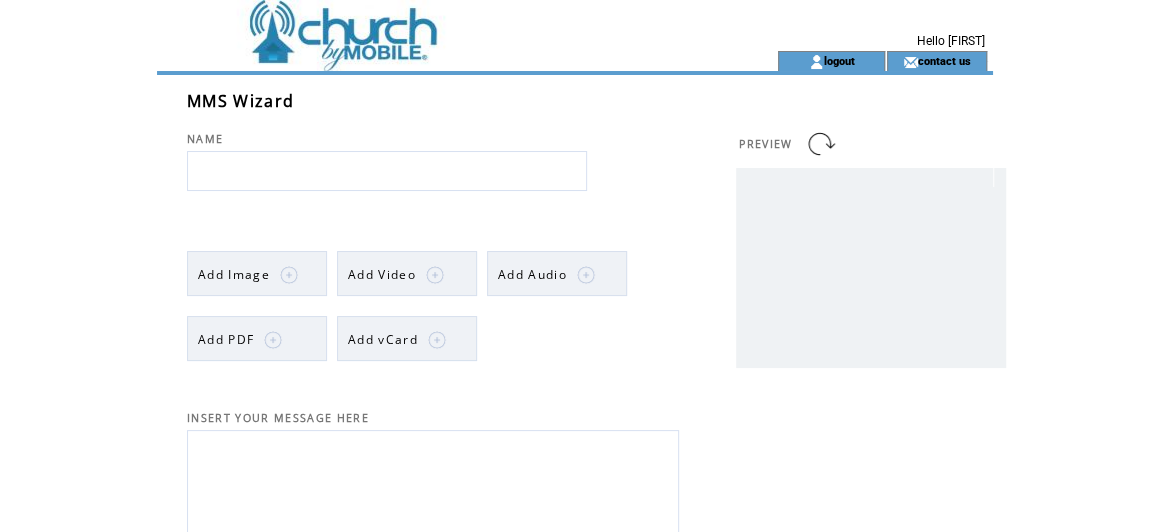 click at bounding box center (289, 275) 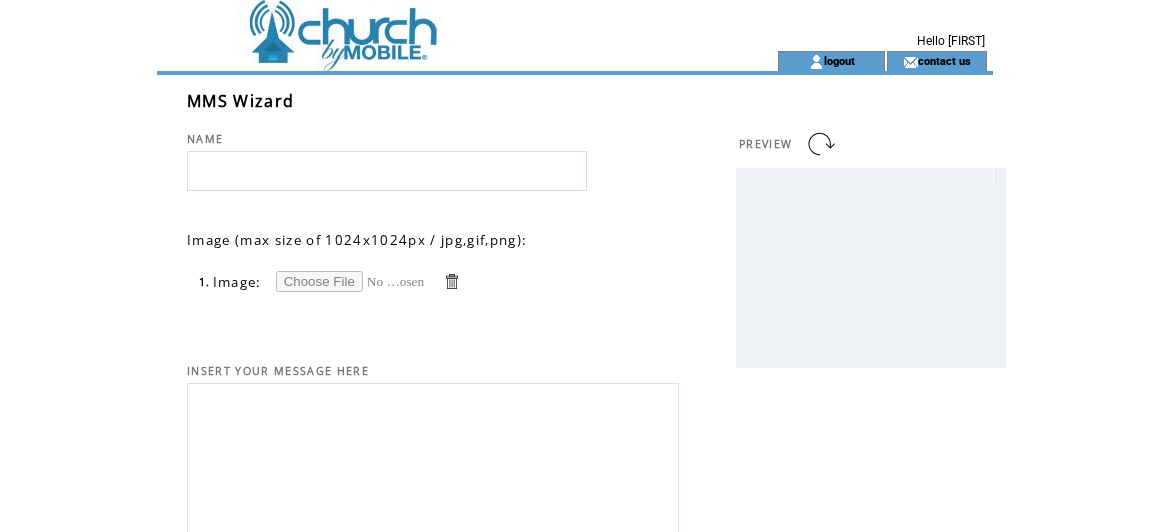 scroll, scrollTop: 0, scrollLeft: 0, axis: both 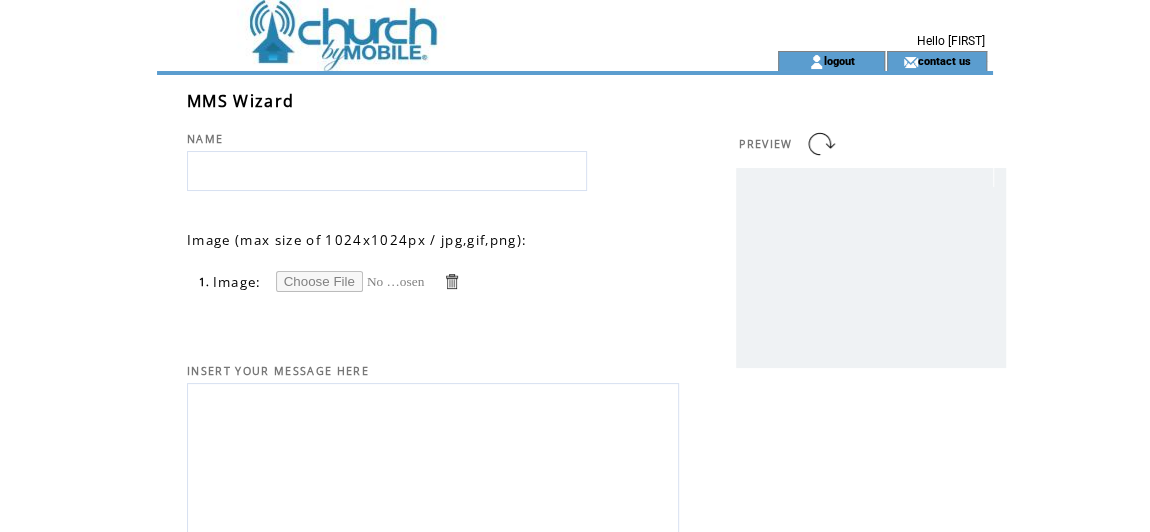 click at bounding box center (351, 281) 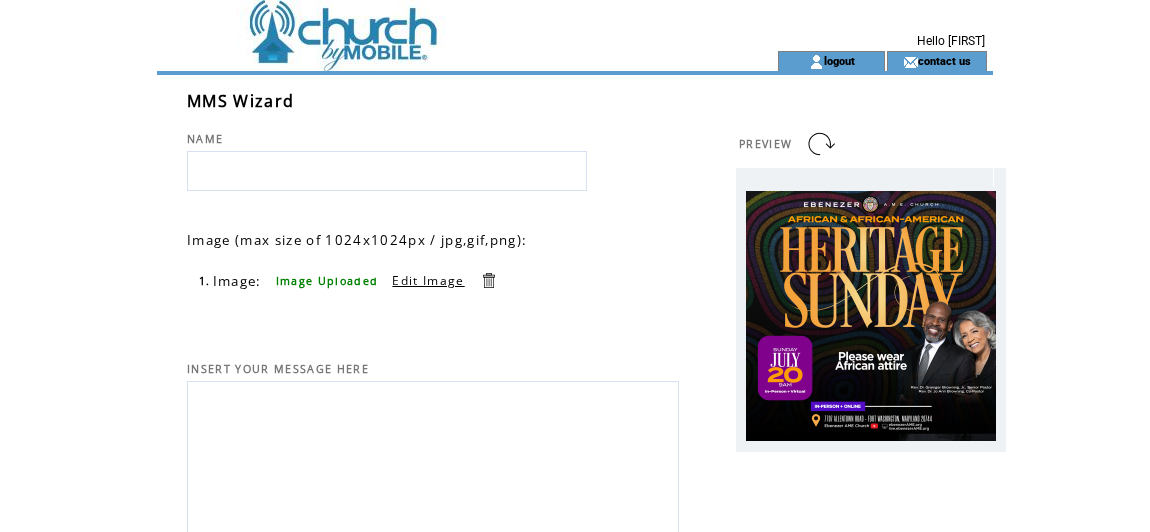 scroll, scrollTop: 0, scrollLeft: 0, axis: both 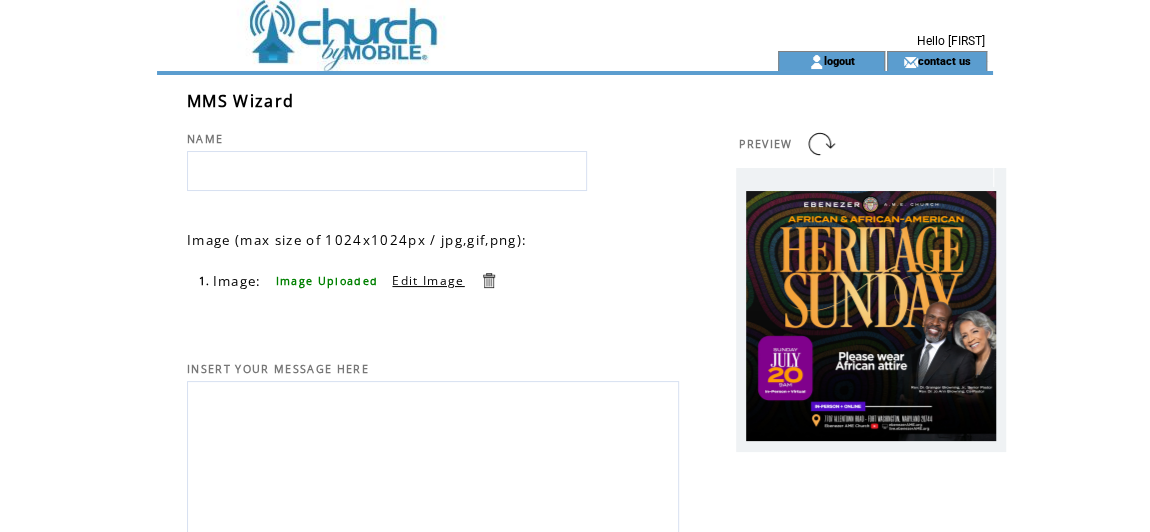 click at bounding box center (387, 171) 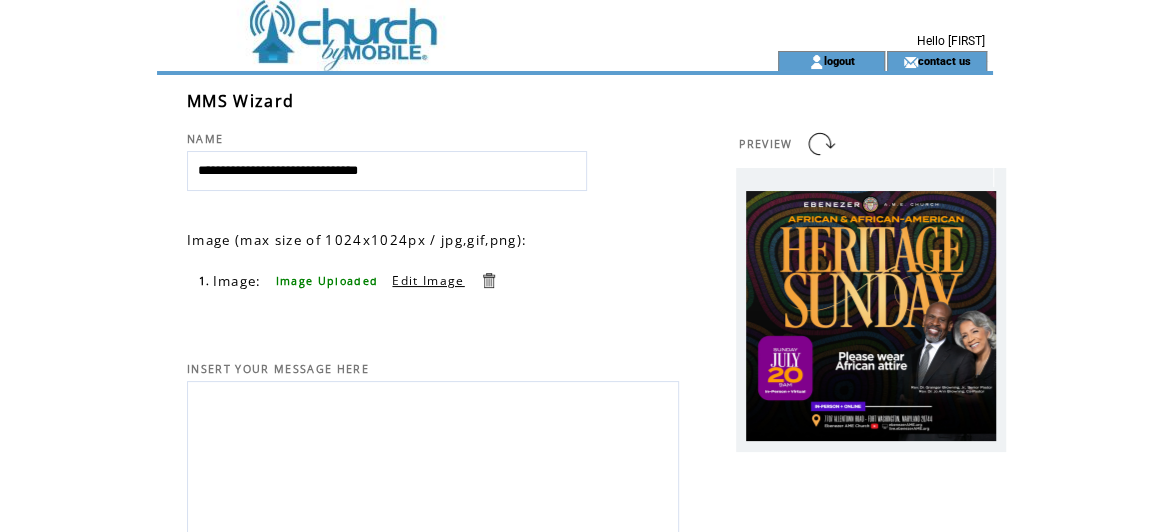 type on "**********" 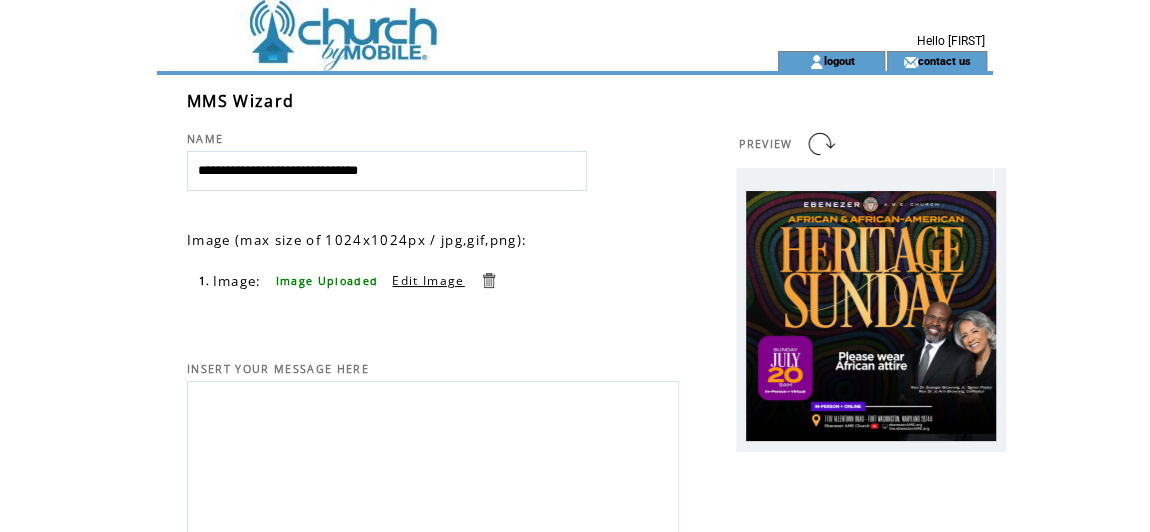 click at bounding box center (433, 454) 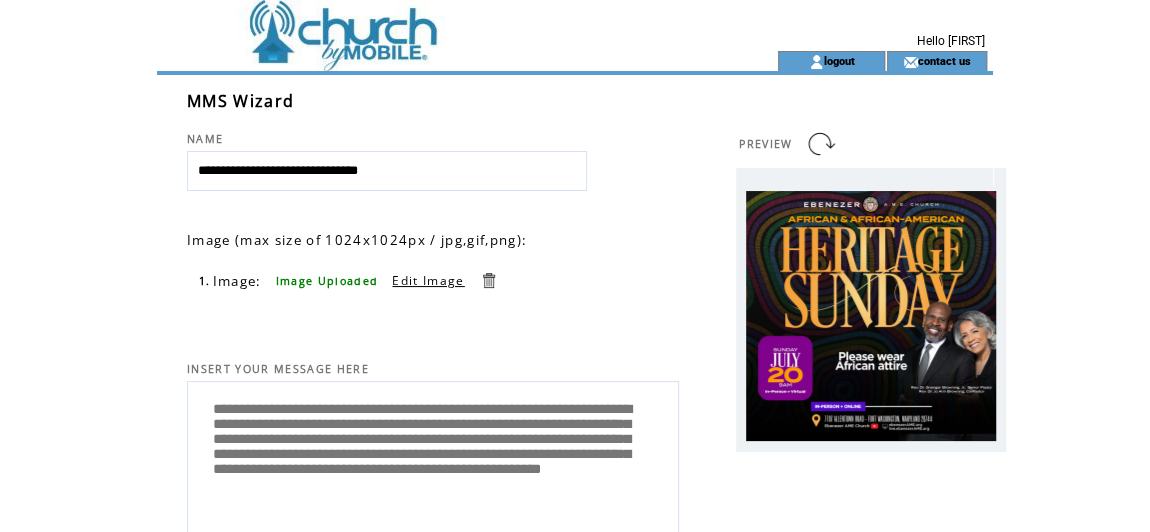 scroll, scrollTop: 10, scrollLeft: 0, axis: vertical 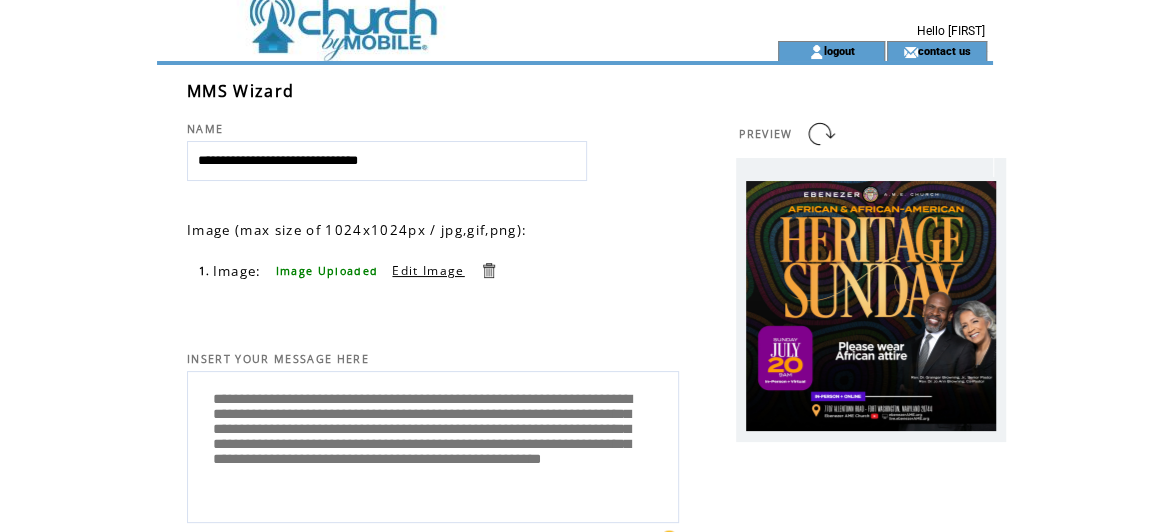 type on "**********" 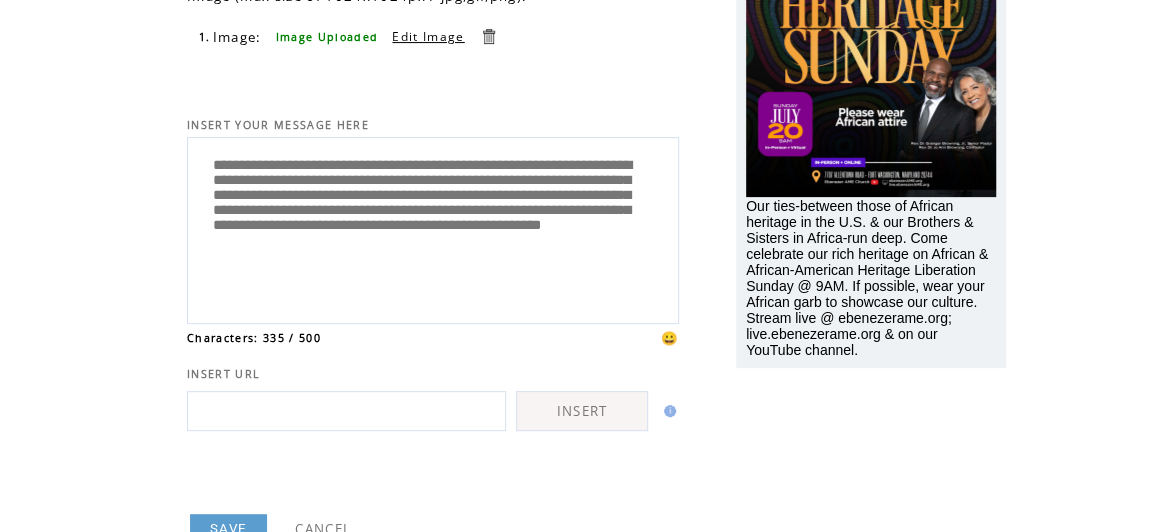 scroll, scrollTop: 272, scrollLeft: 0, axis: vertical 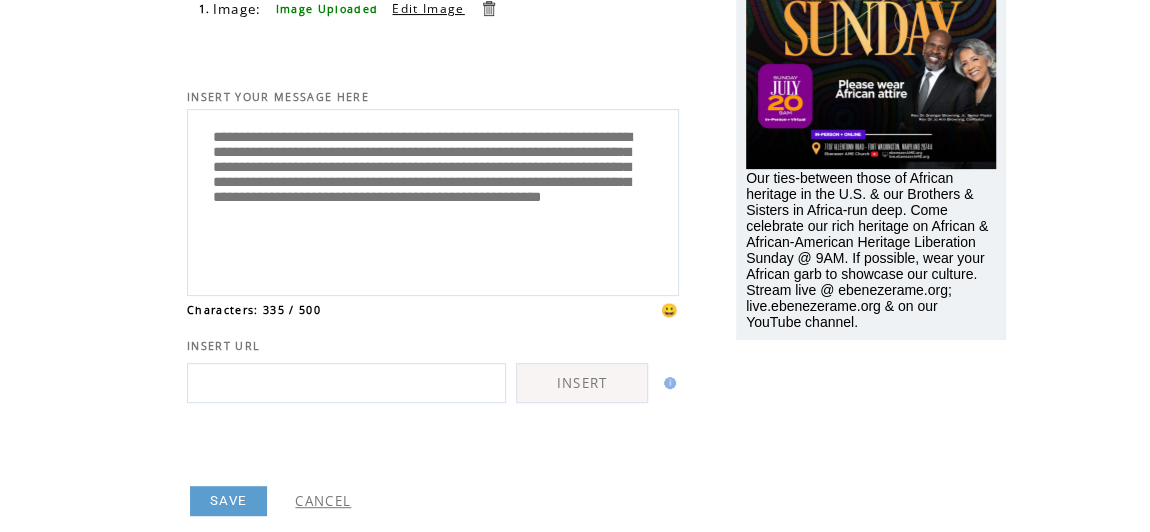 click on "SAVE" at bounding box center [228, 501] 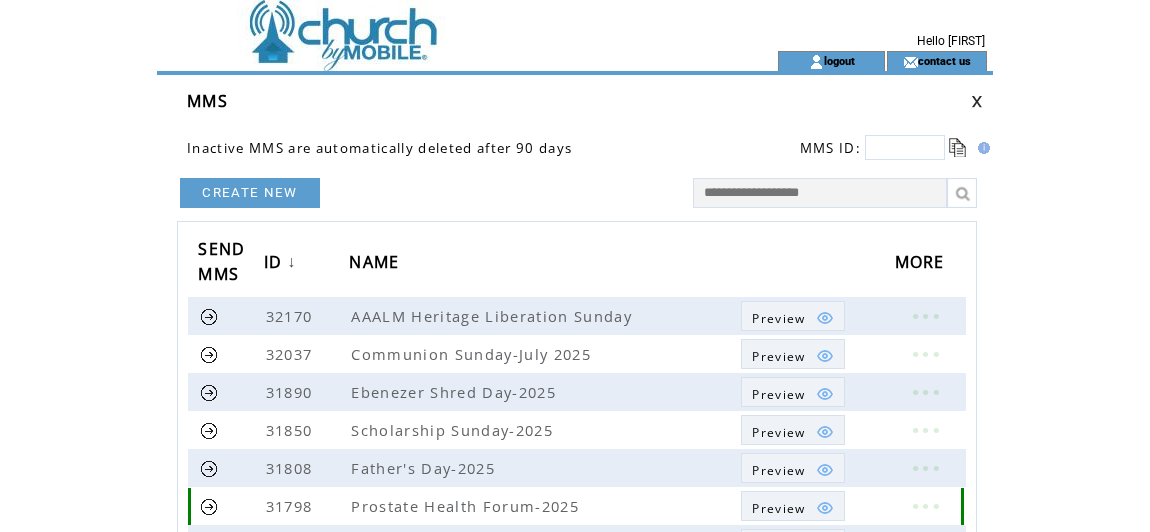 scroll, scrollTop: 0, scrollLeft: 0, axis: both 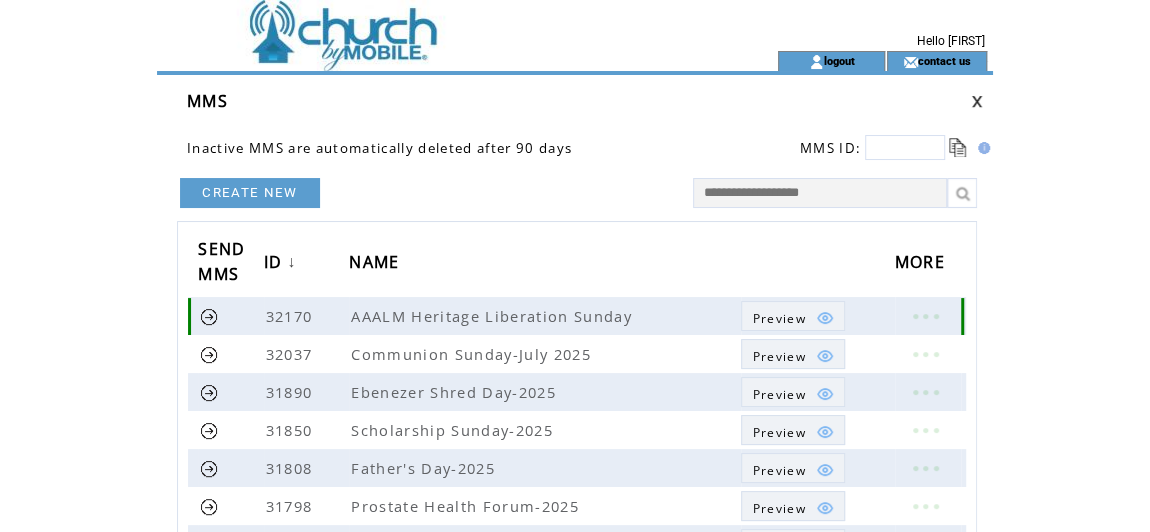 click at bounding box center (209, 316) 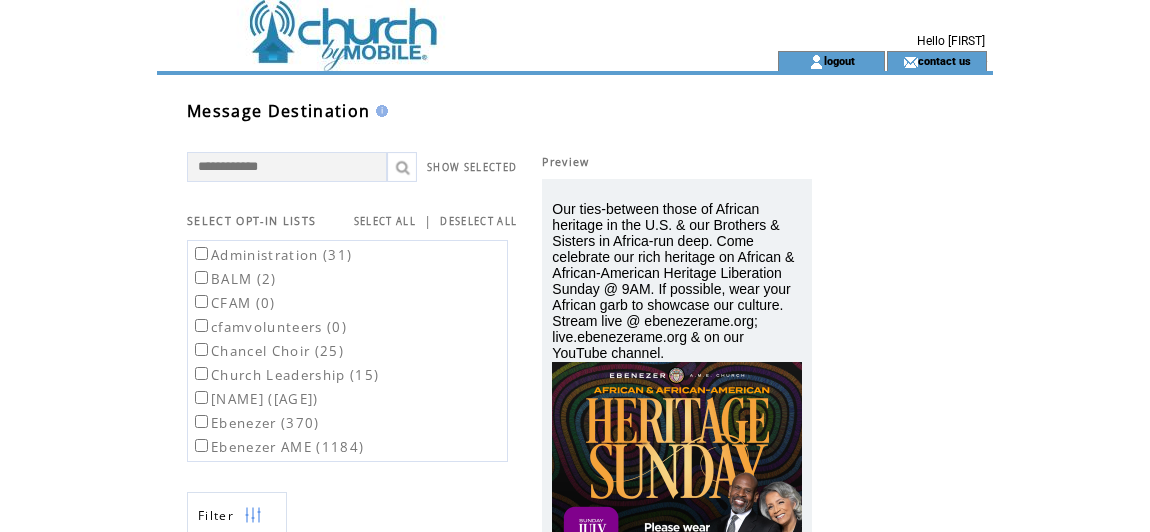 scroll, scrollTop: 0, scrollLeft: 0, axis: both 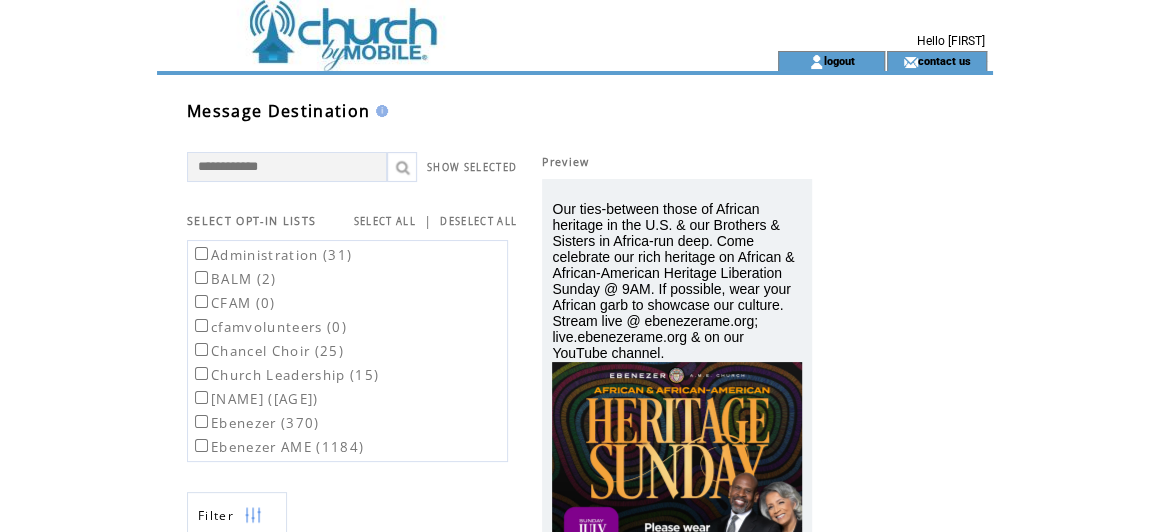click on "SELECT ALL" at bounding box center [385, 221] 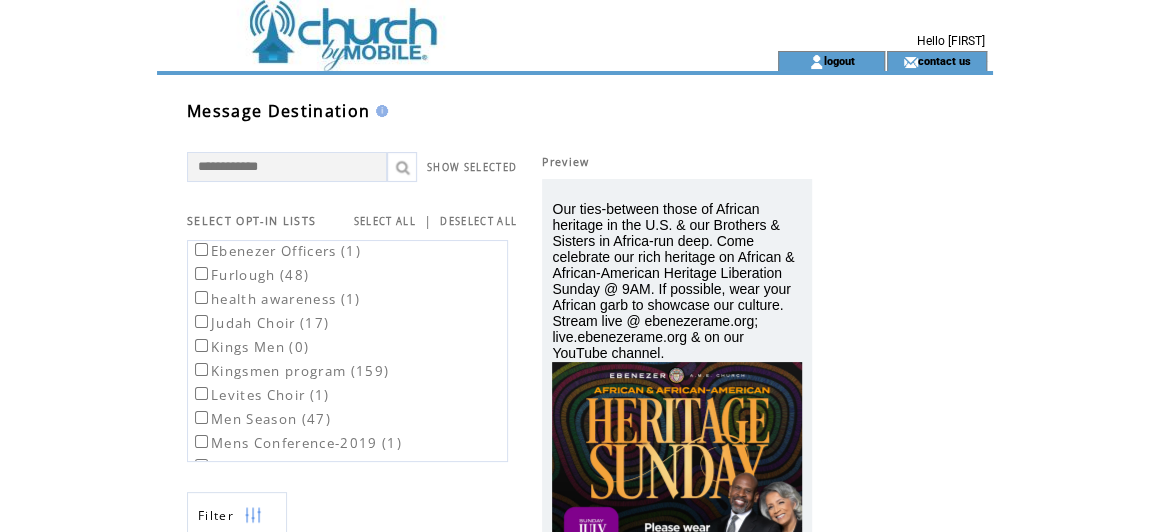 scroll, scrollTop: 272, scrollLeft: 0, axis: vertical 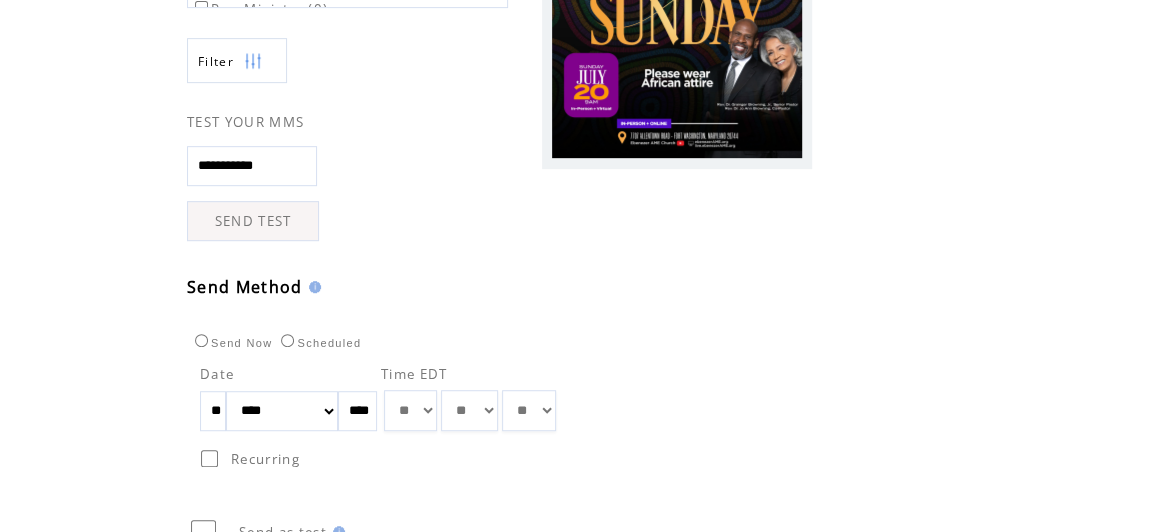 click on "**" at bounding box center (213, 411) 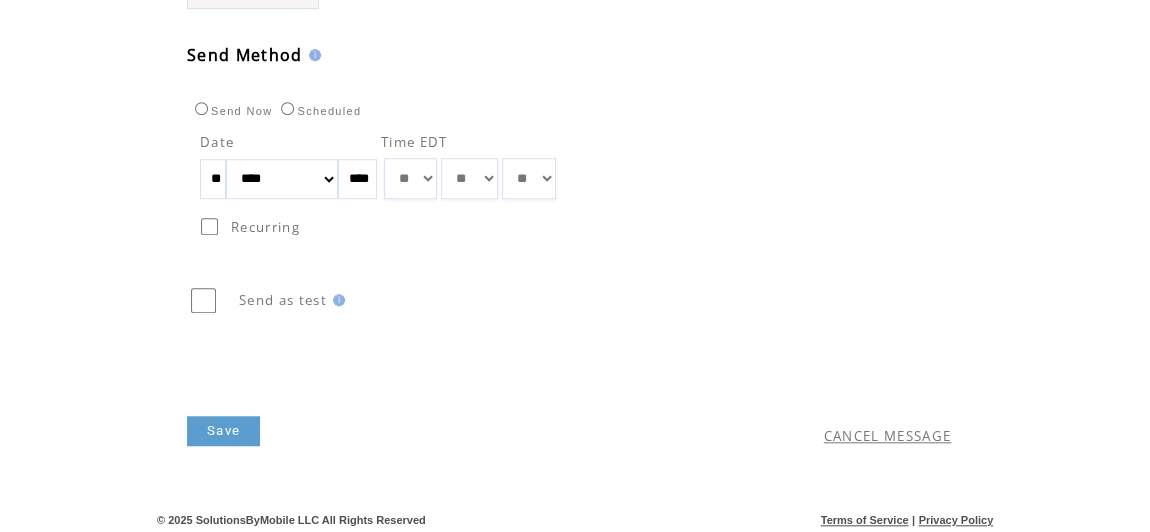 scroll, scrollTop: 689, scrollLeft: 0, axis: vertical 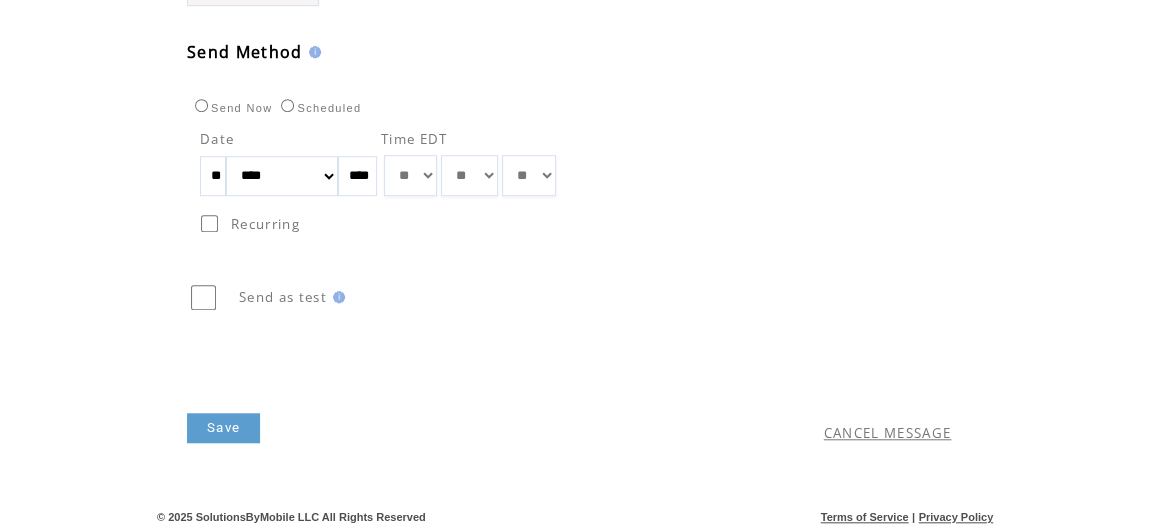 click on "Save" at bounding box center [223, 428] 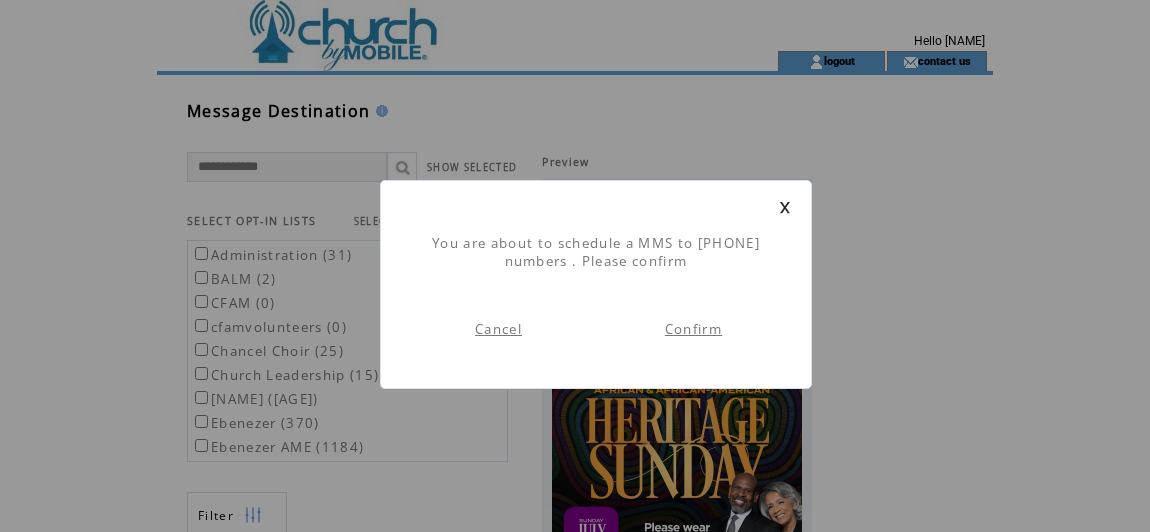 scroll, scrollTop: 1, scrollLeft: 0, axis: vertical 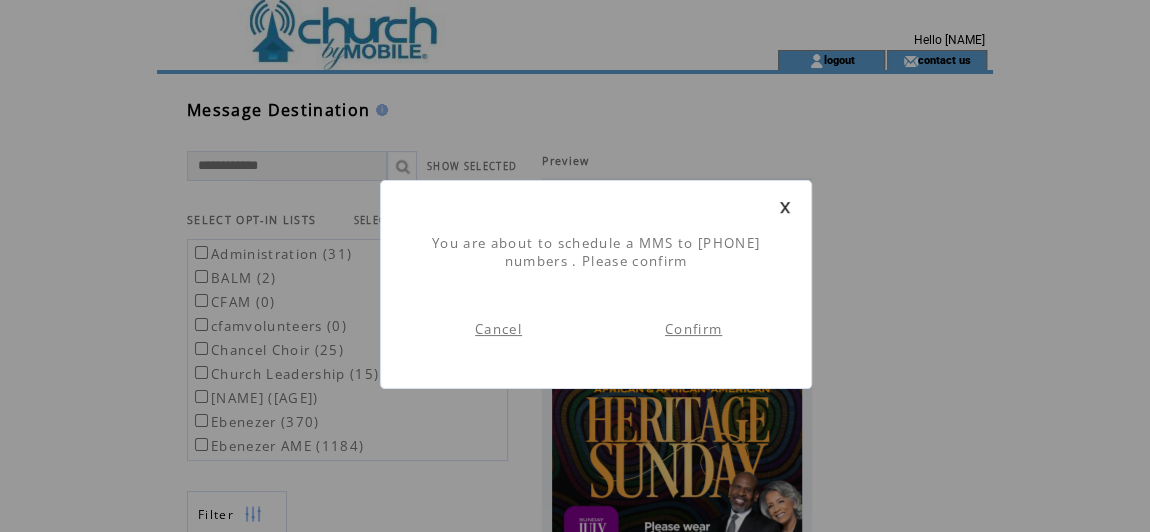 click on "Confirm" at bounding box center [693, 329] 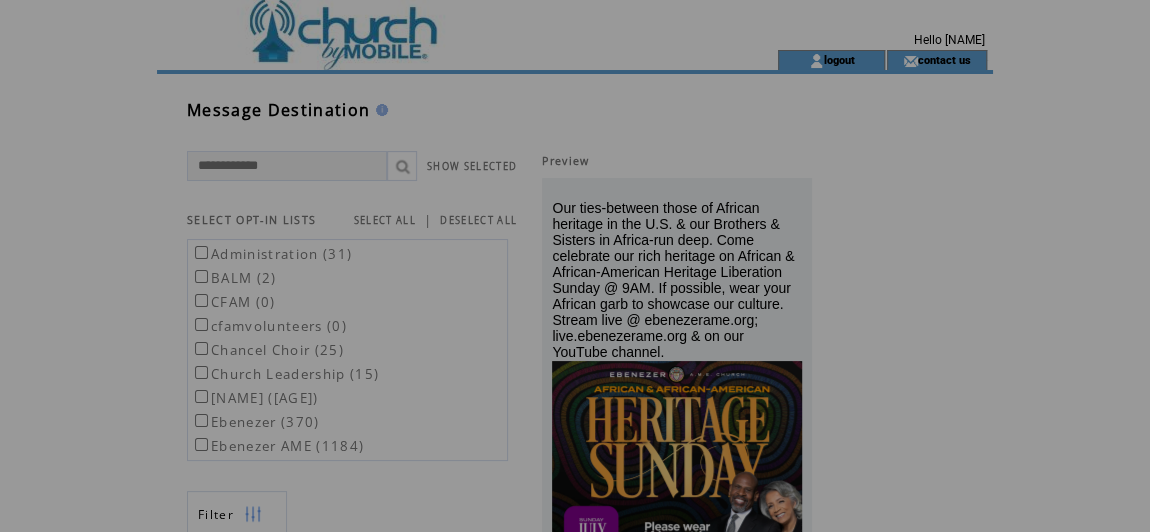 scroll, scrollTop: 0, scrollLeft: 0, axis: both 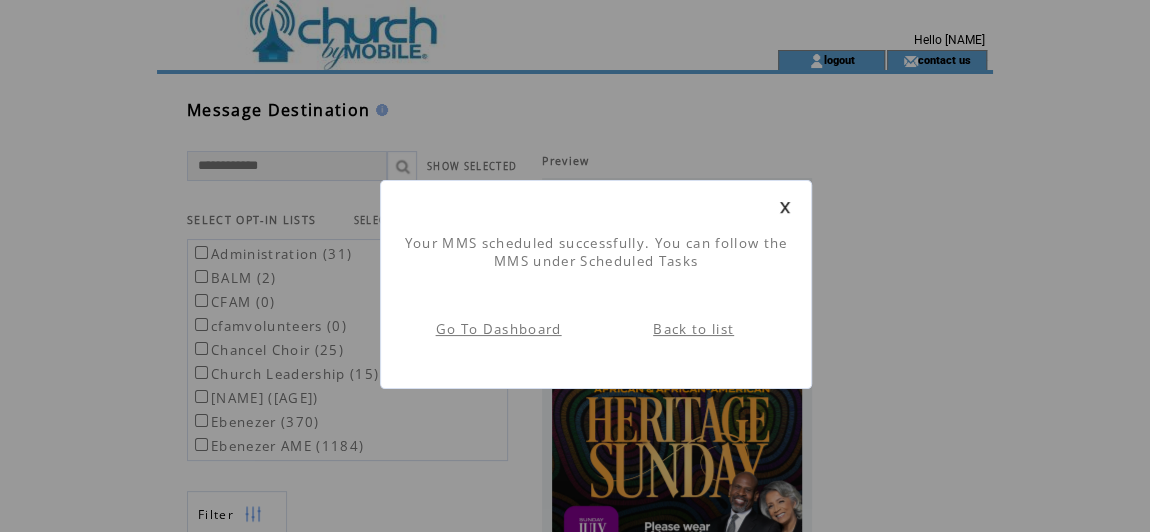 click on "Back to list" at bounding box center [693, 329] 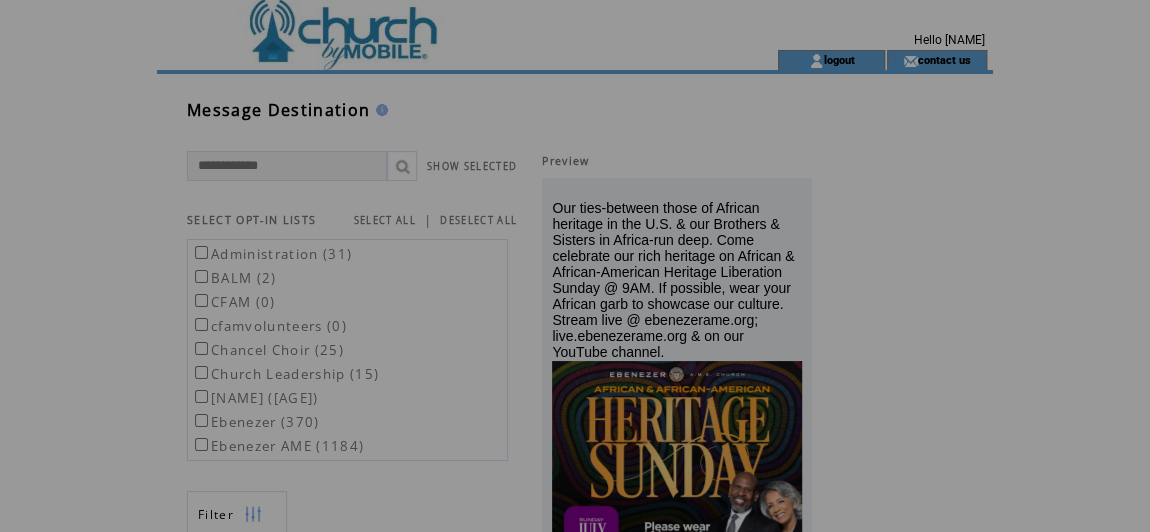 scroll, scrollTop: 0, scrollLeft: 0, axis: both 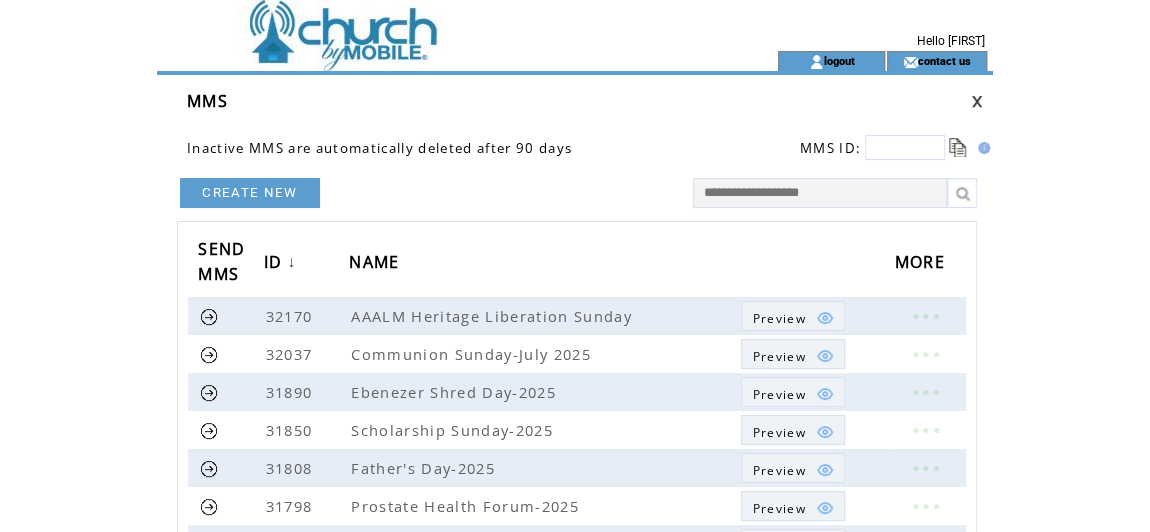 click on "CREATE NEW" at bounding box center [250, 193] 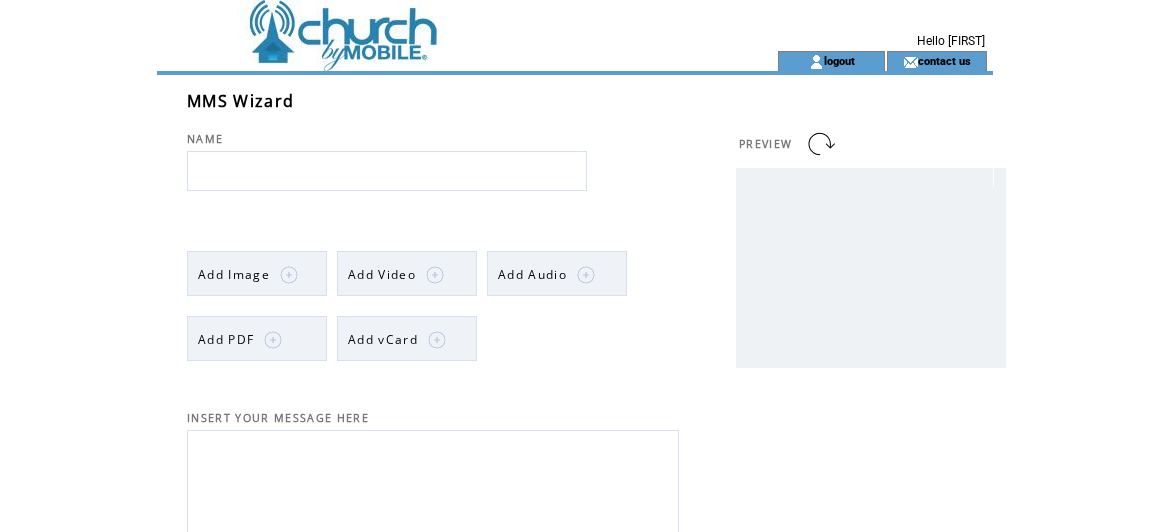 scroll, scrollTop: 0, scrollLeft: 0, axis: both 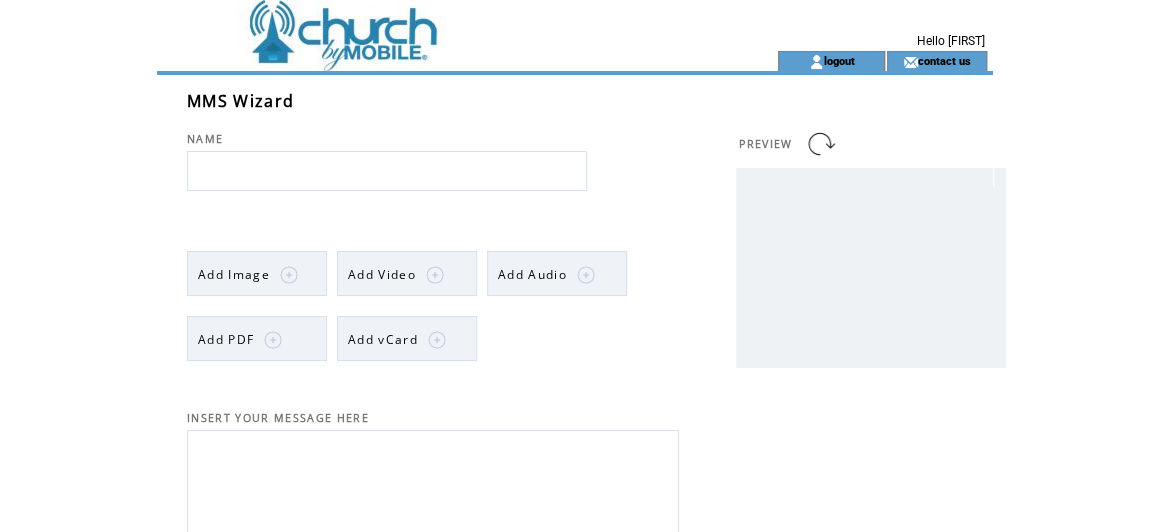 click at bounding box center (289, 275) 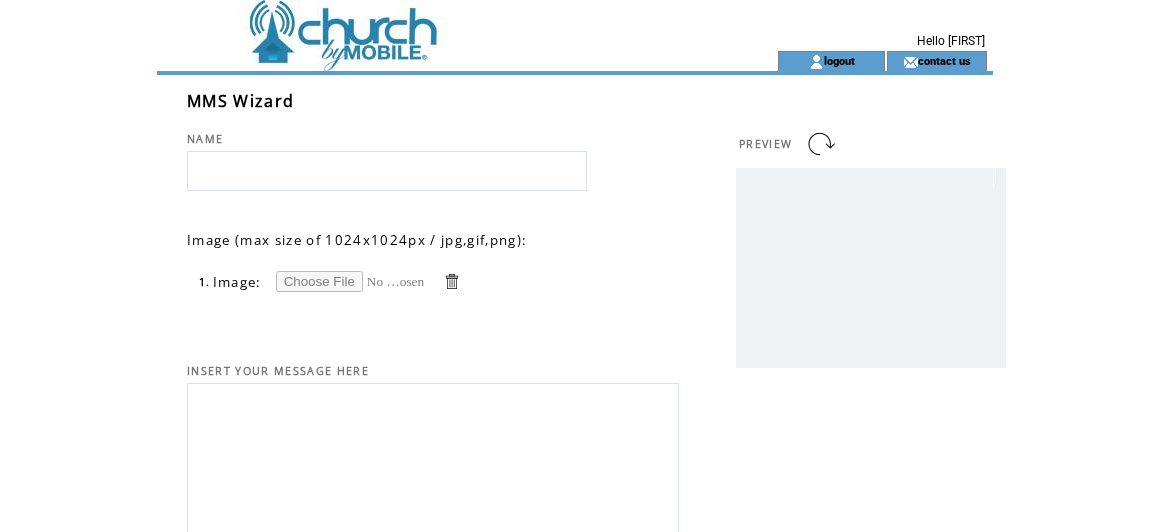 scroll, scrollTop: 0, scrollLeft: 0, axis: both 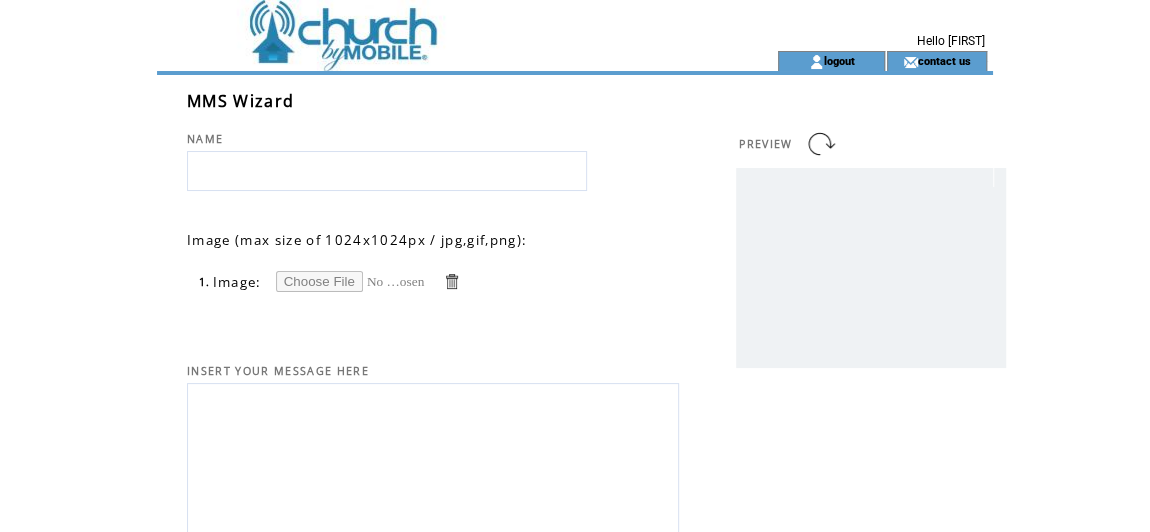 click at bounding box center [351, 281] 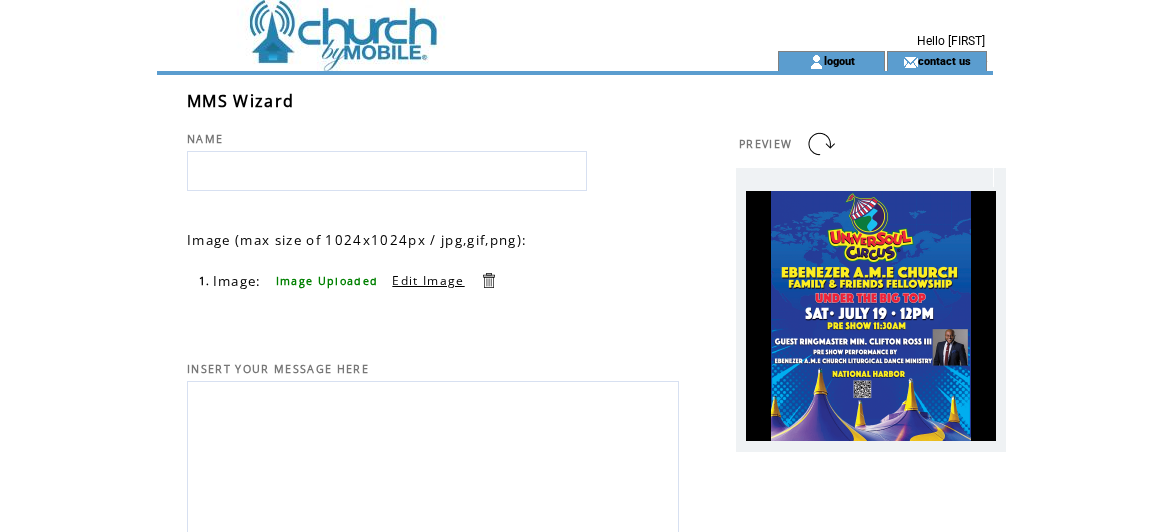 scroll, scrollTop: 0, scrollLeft: 0, axis: both 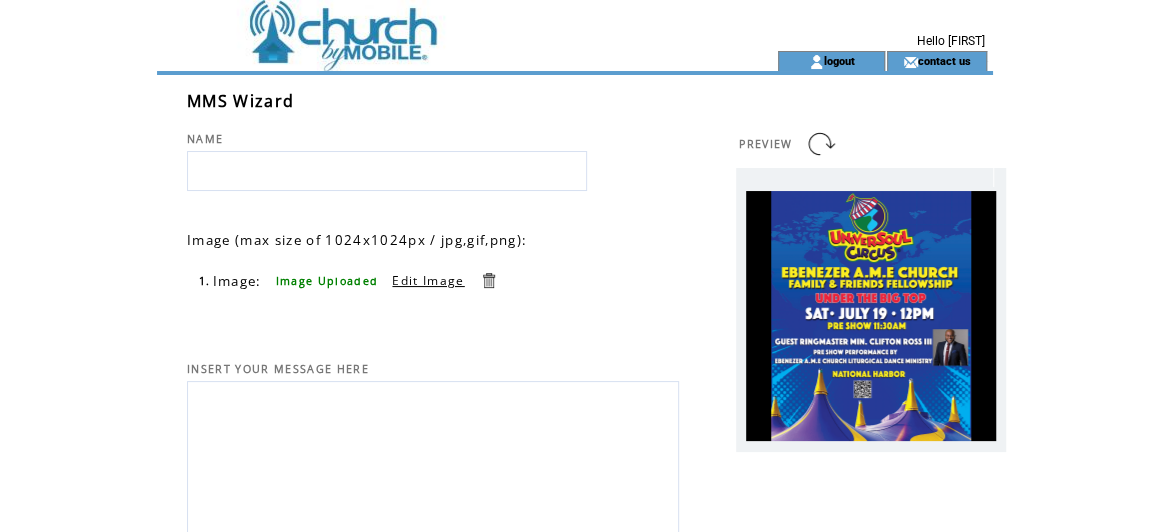 click at bounding box center (433, 454) 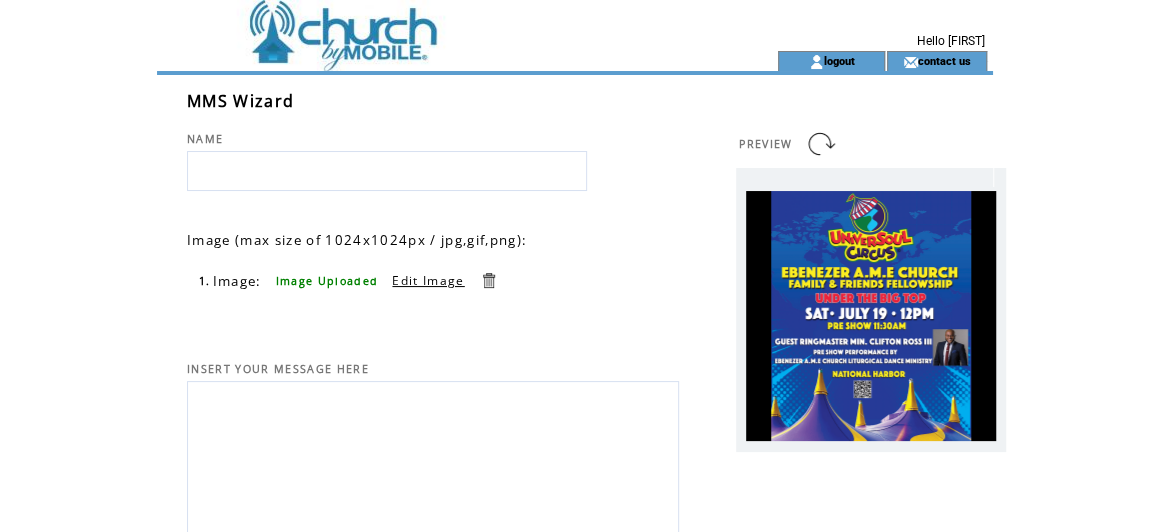 click at bounding box center [387, 171] 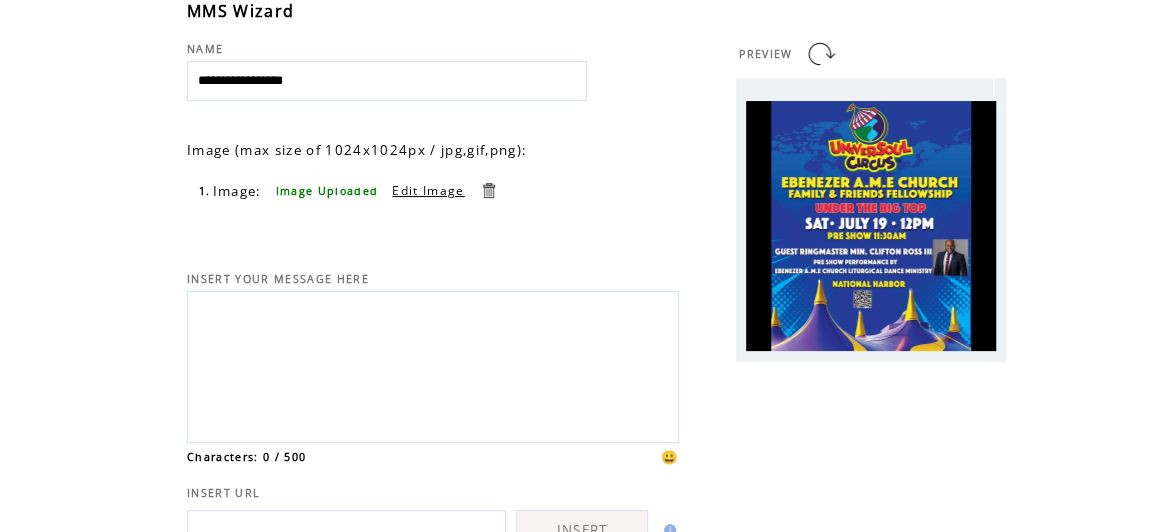 scroll, scrollTop: 319, scrollLeft: 0, axis: vertical 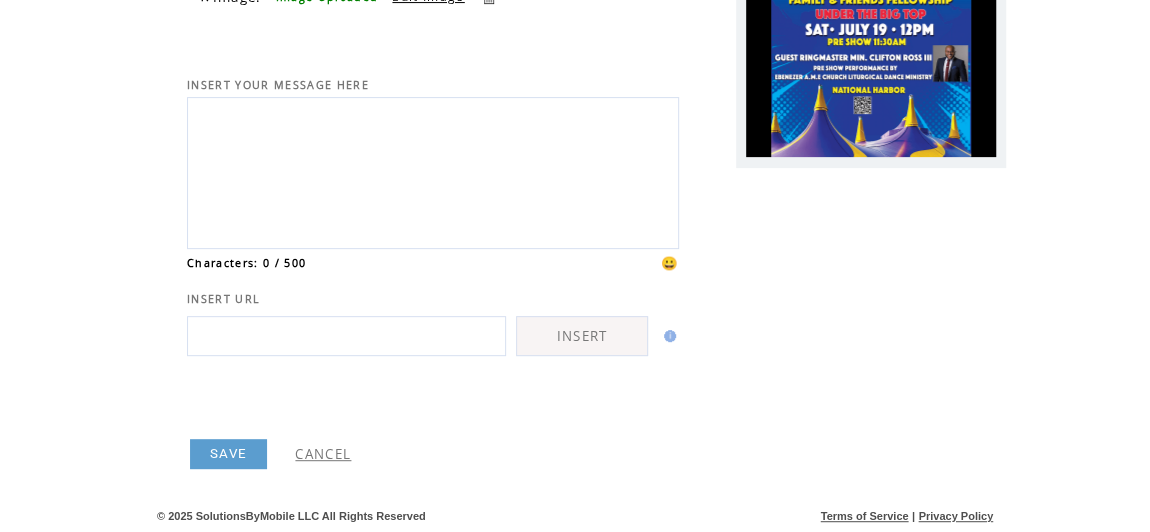 type on "**********" 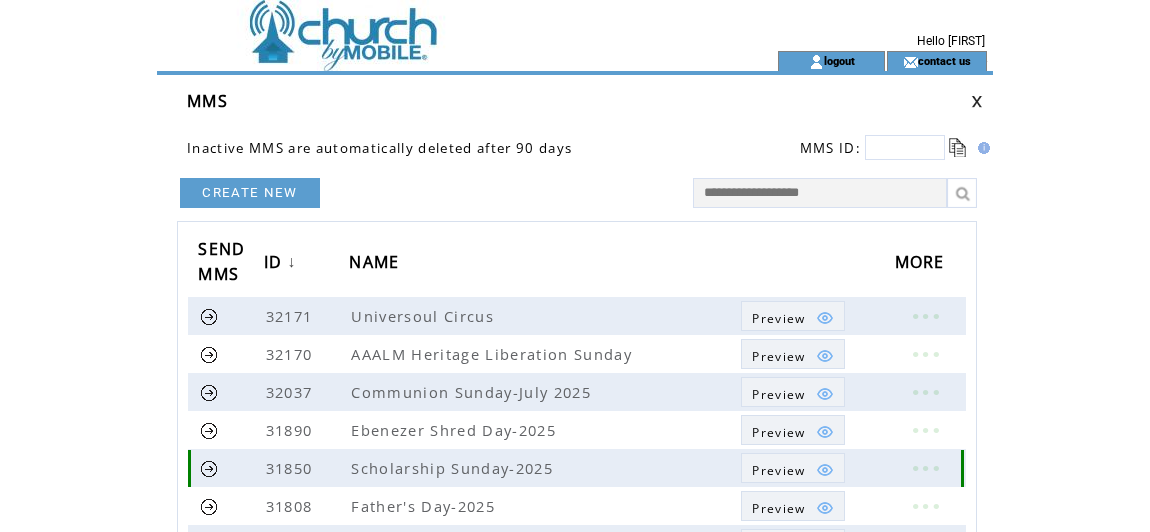 scroll, scrollTop: 0, scrollLeft: 0, axis: both 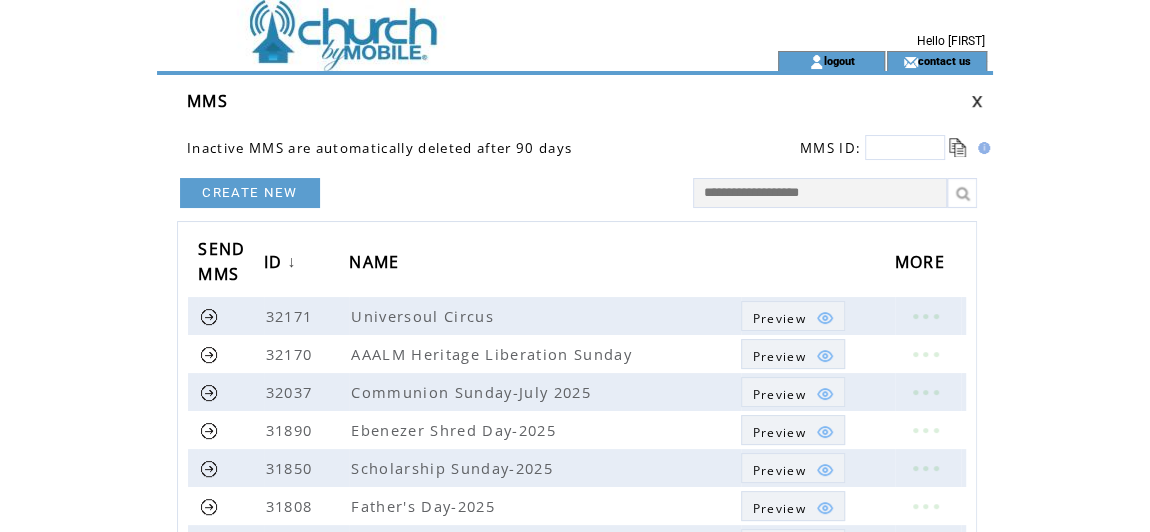click on "CREATE NEW" at bounding box center (250, 193) 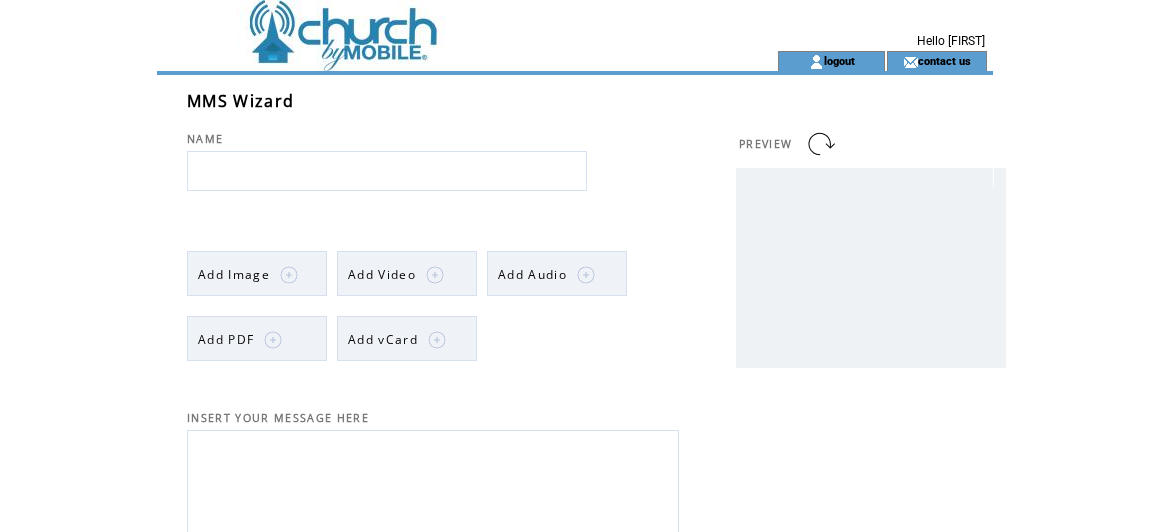 scroll, scrollTop: 0, scrollLeft: 0, axis: both 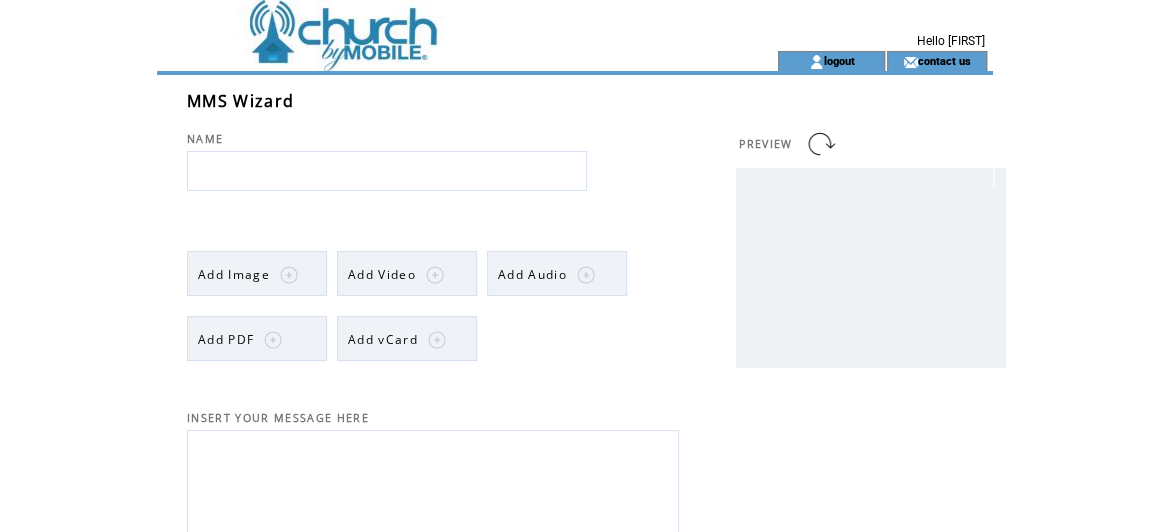 click at bounding box center (289, 275) 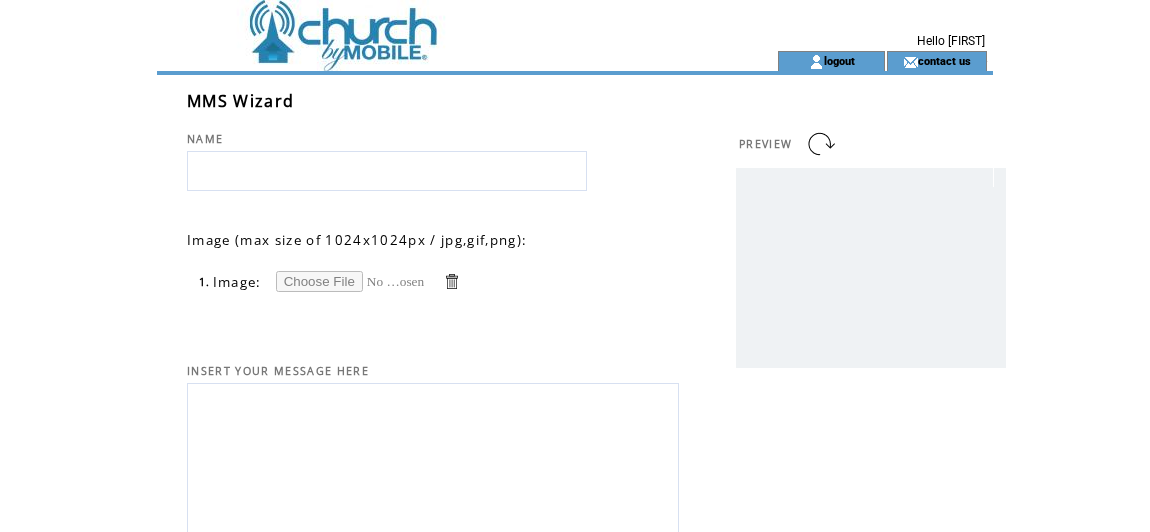 scroll, scrollTop: 0, scrollLeft: 0, axis: both 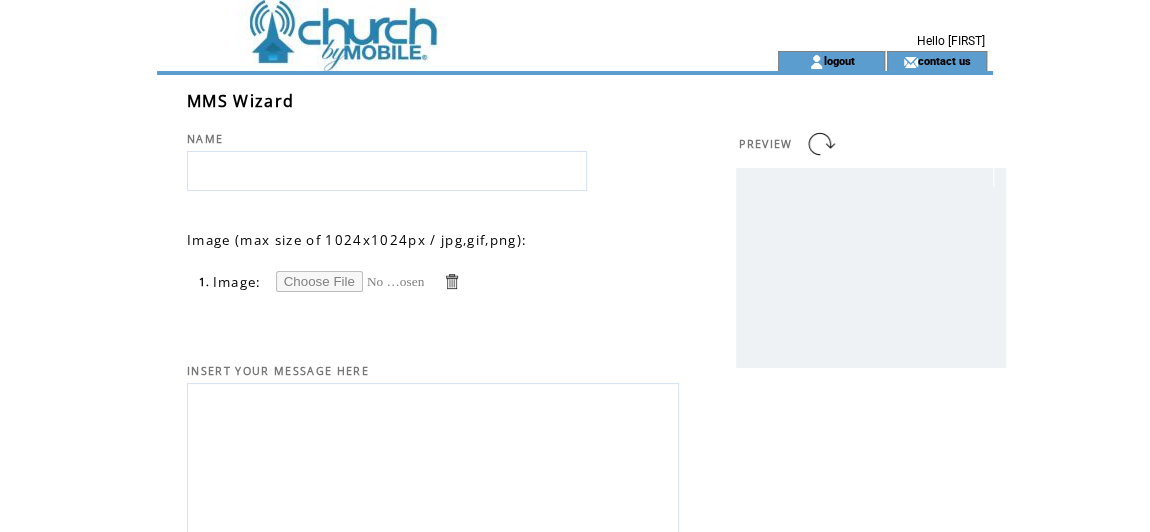 click at bounding box center (351, 281) 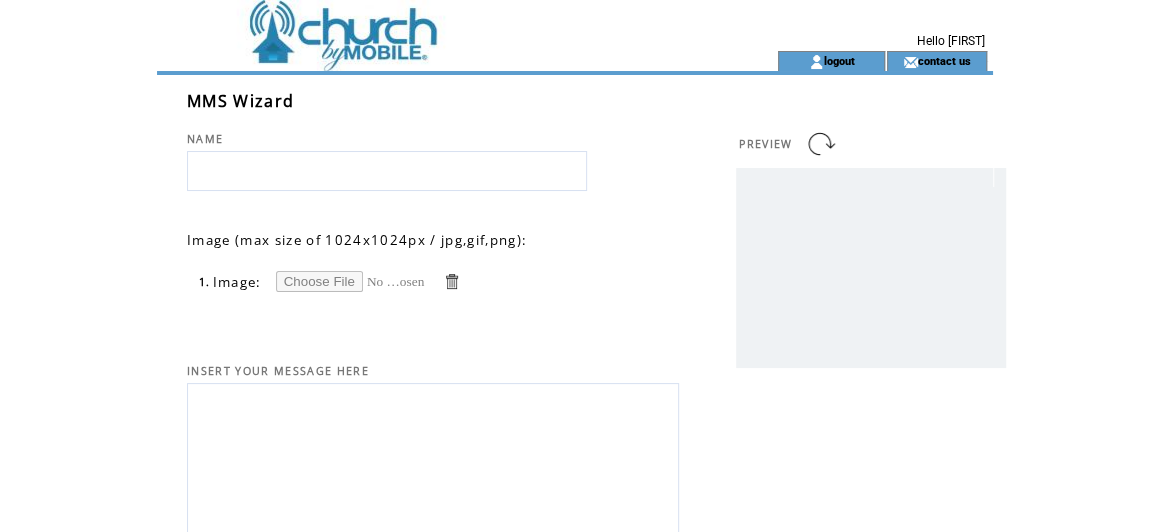 type on "**********" 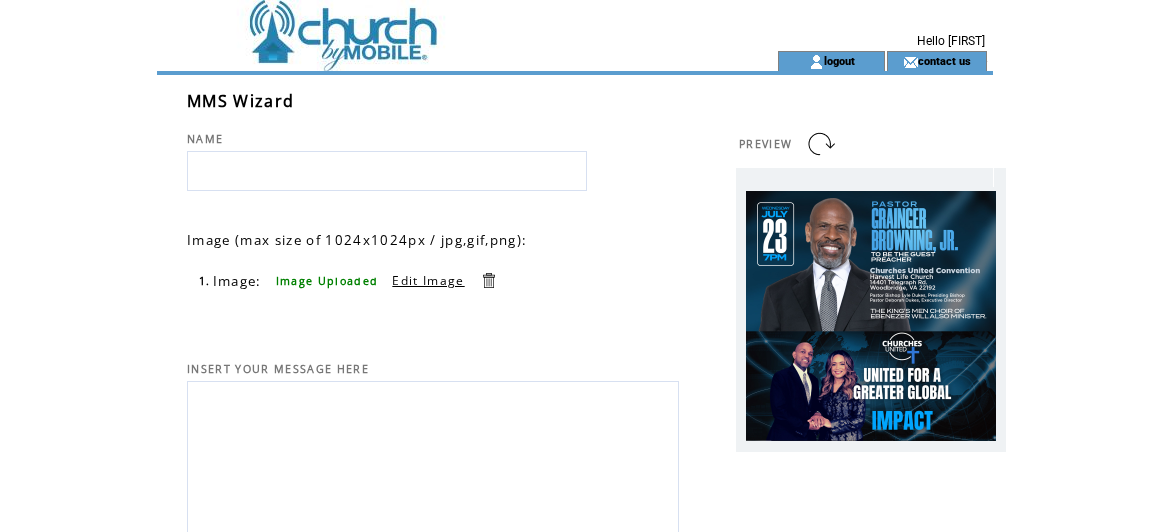 scroll, scrollTop: 0, scrollLeft: 0, axis: both 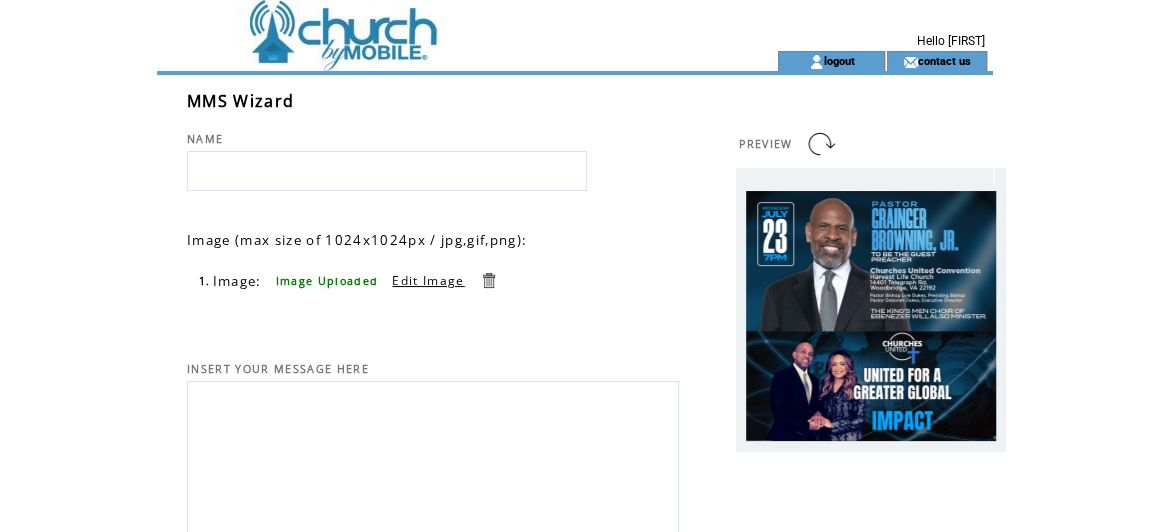 click at bounding box center (387, 171) 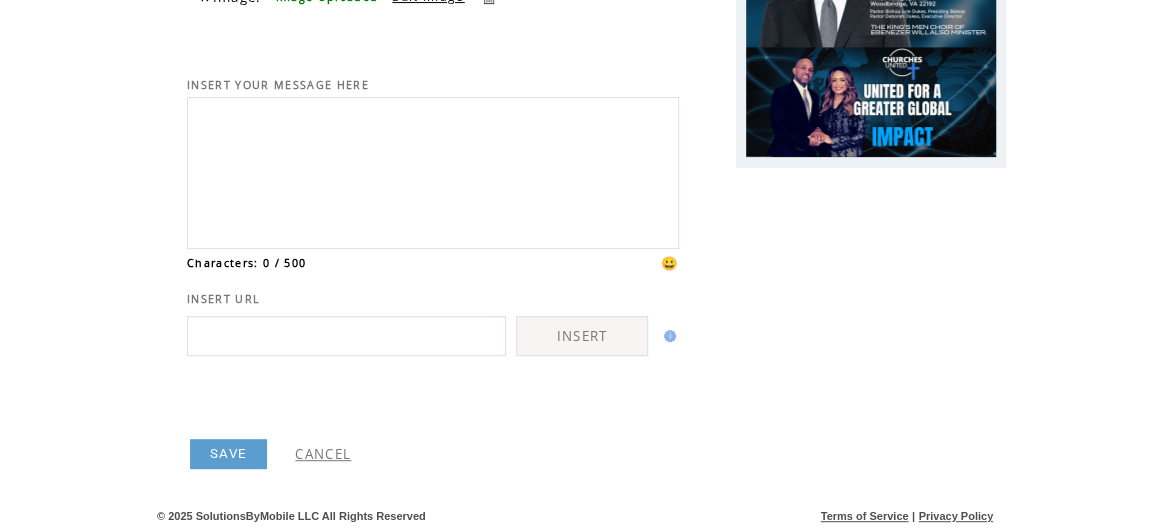 scroll, scrollTop: 319, scrollLeft: 0, axis: vertical 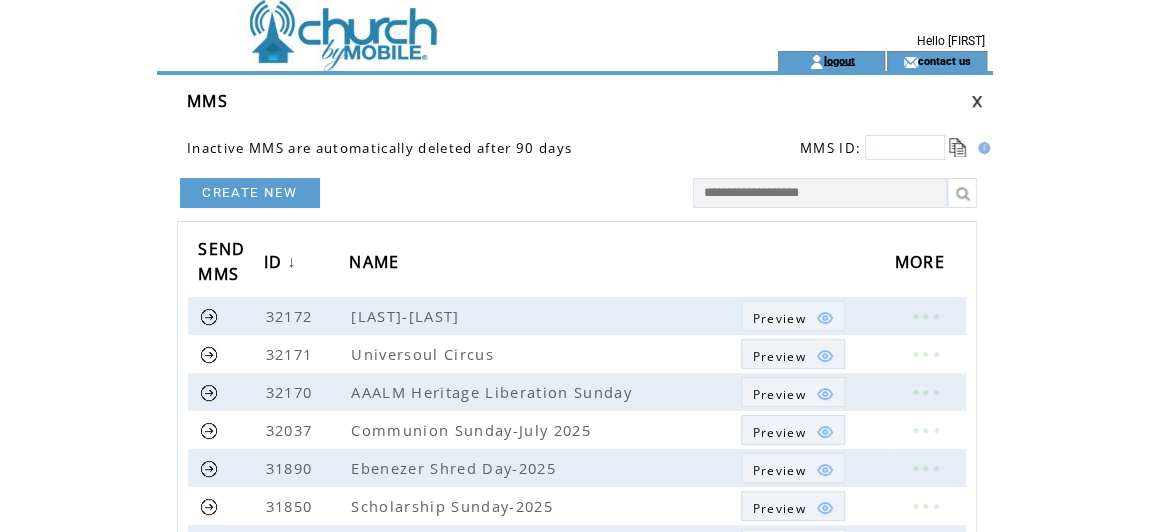 click on "logout" at bounding box center [839, 60] 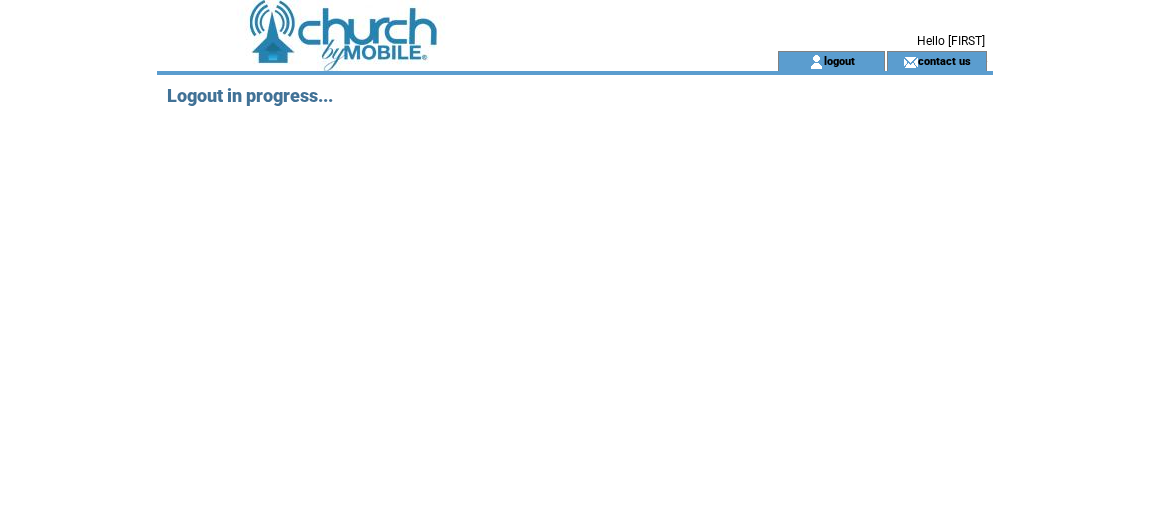 scroll, scrollTop: 0, scrollLeft: 0, axis: both 